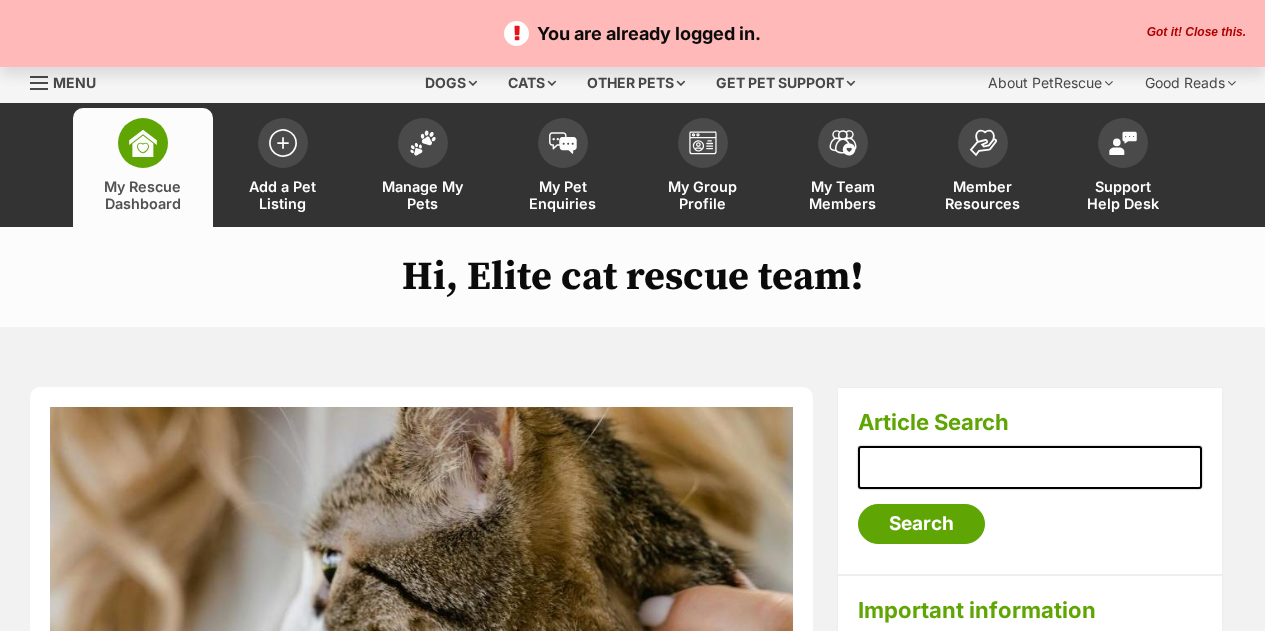 scroll, scrollTop: 0, scrollLeft: 0, axis: both 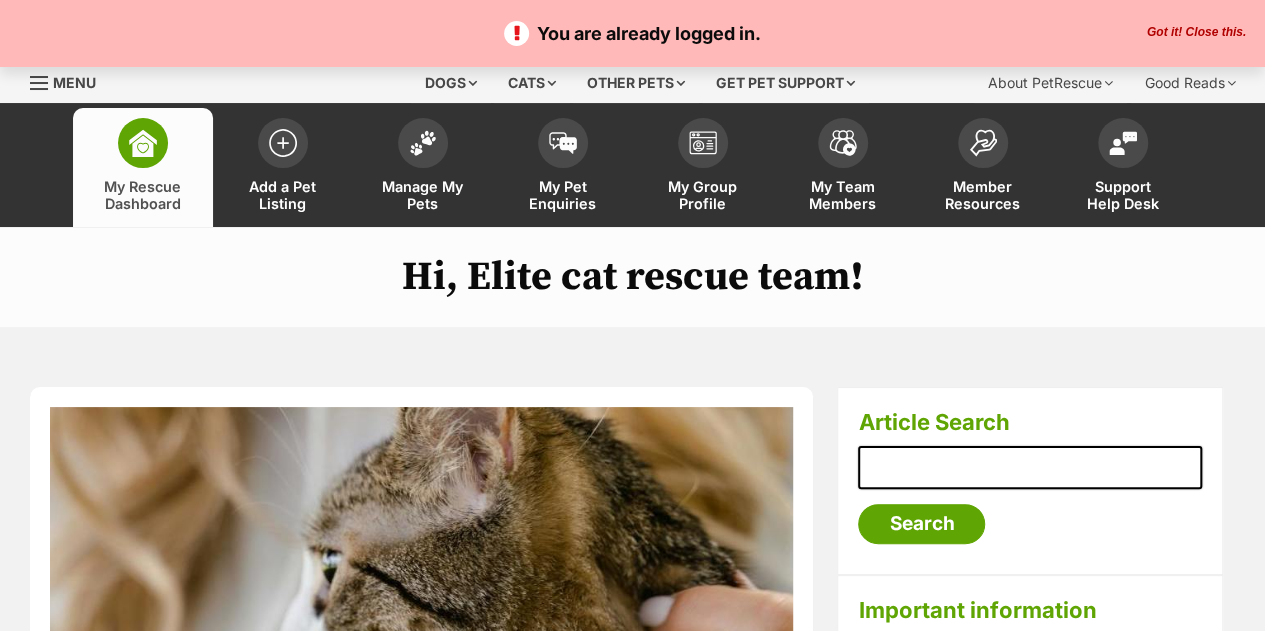 click on "Got it! Close this." at bounding box center (1196, 33) 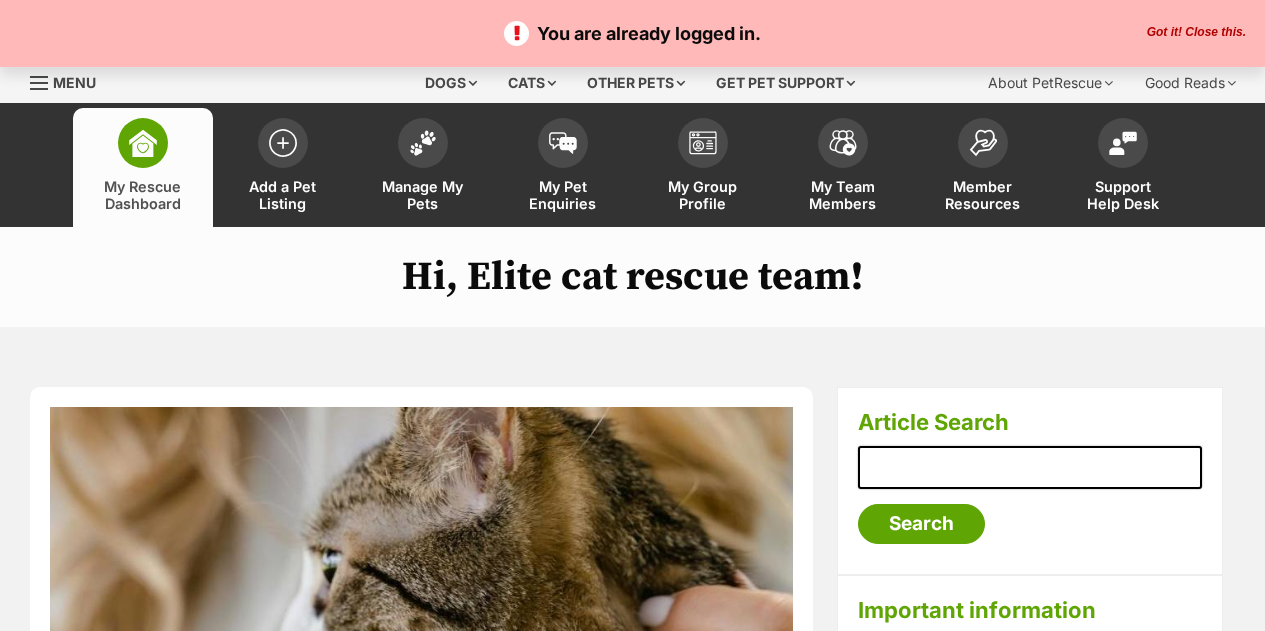 scroll, scrollTop: 0, scrollLeft: 0, axis: both 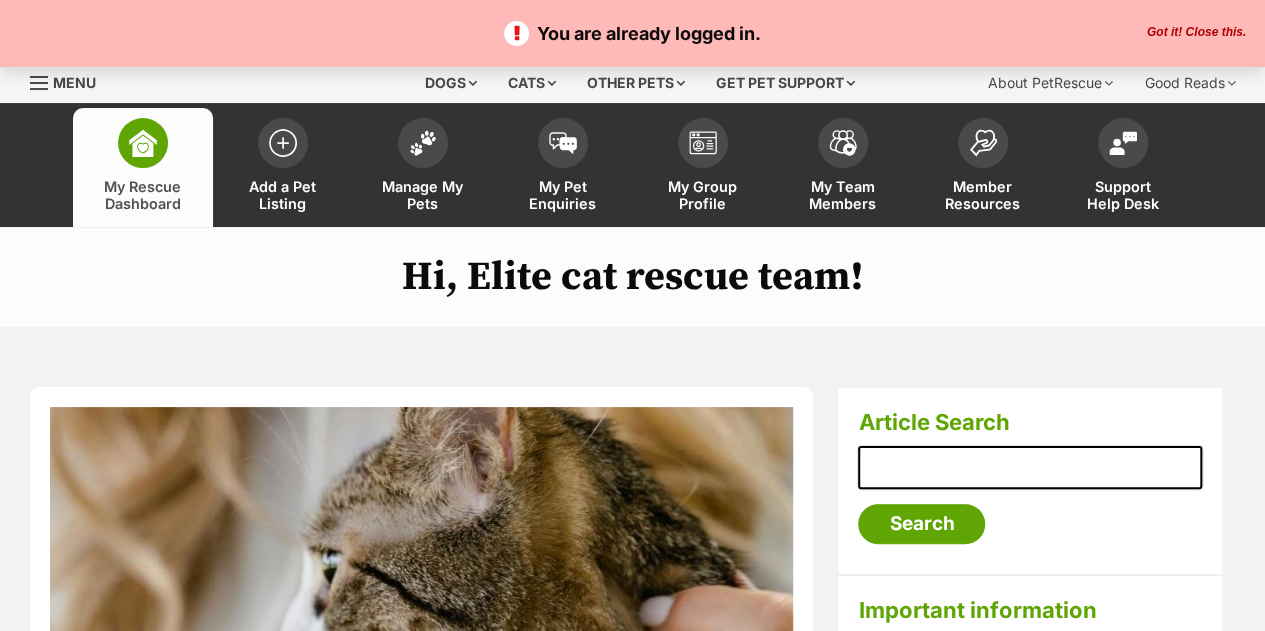 click on "Got it! Close this." at bounding box center (1196, 33) 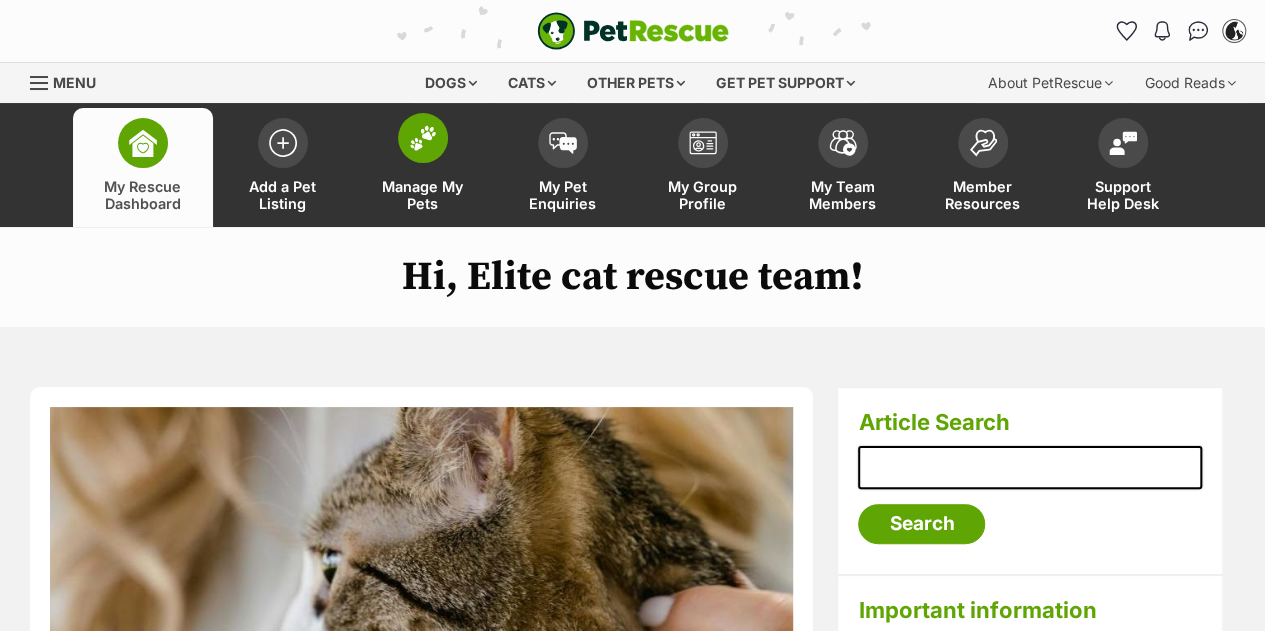 click at bounding box center (423, 138) 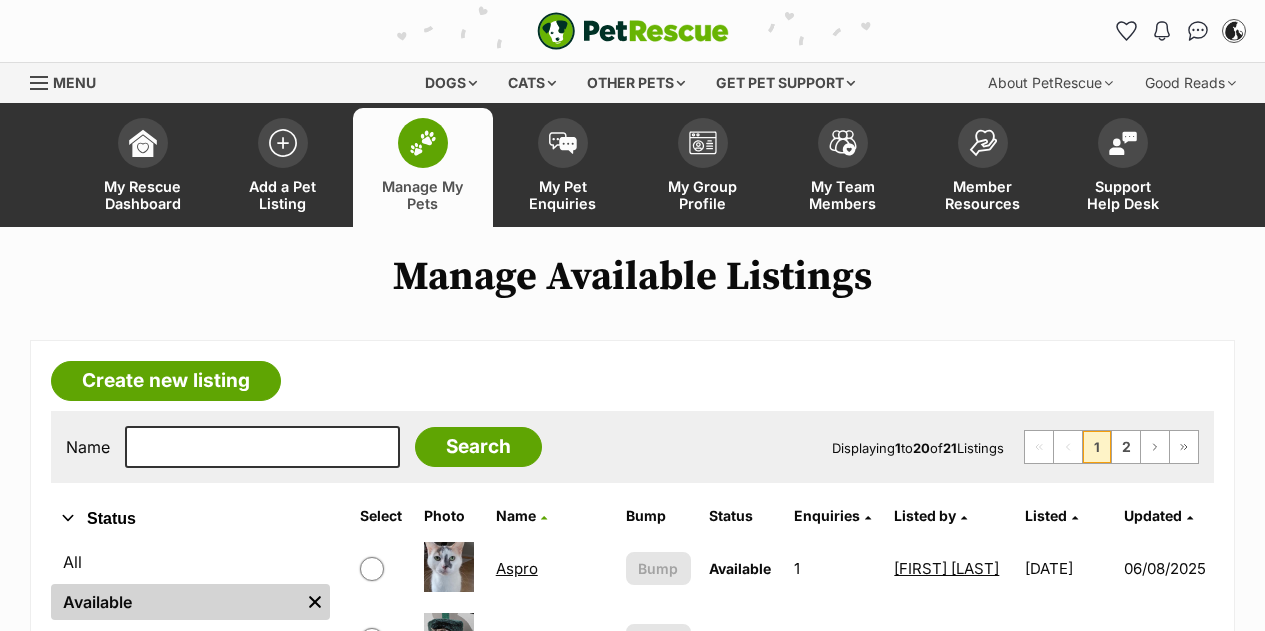 scroll, scrollTop: 0, scrollLeft: 0, axis: both 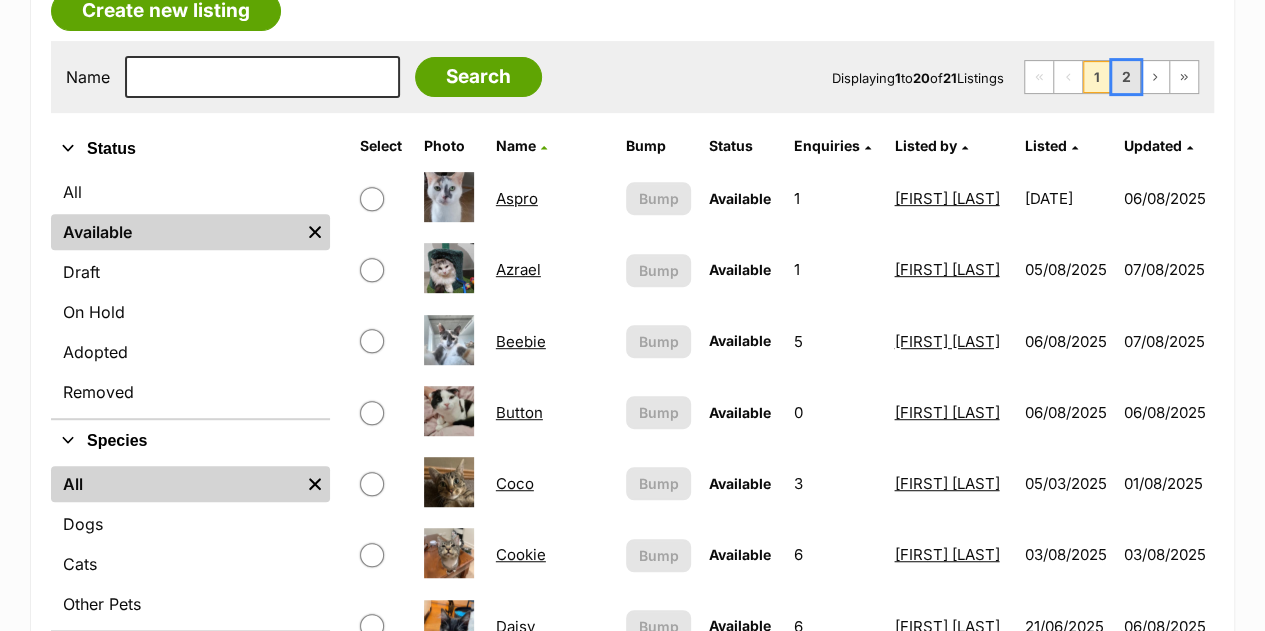 click on "2" at bounding box center [1126, 77] 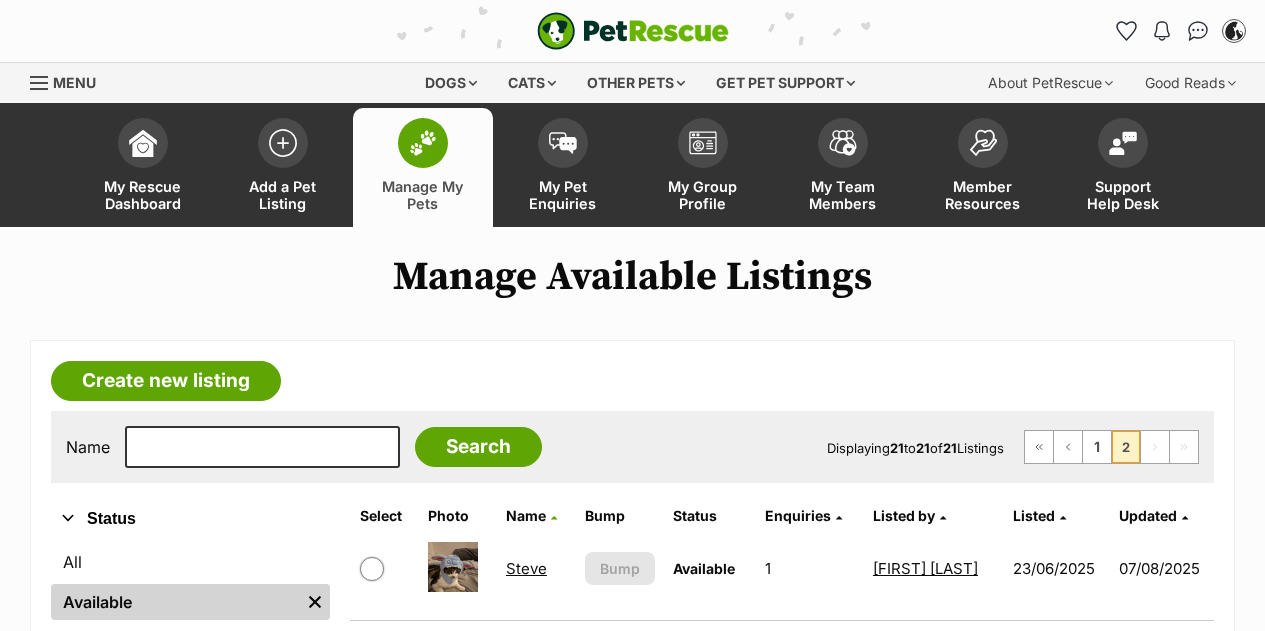 scroll, scrollTop: 0, scrollLeft: 0, axis: both 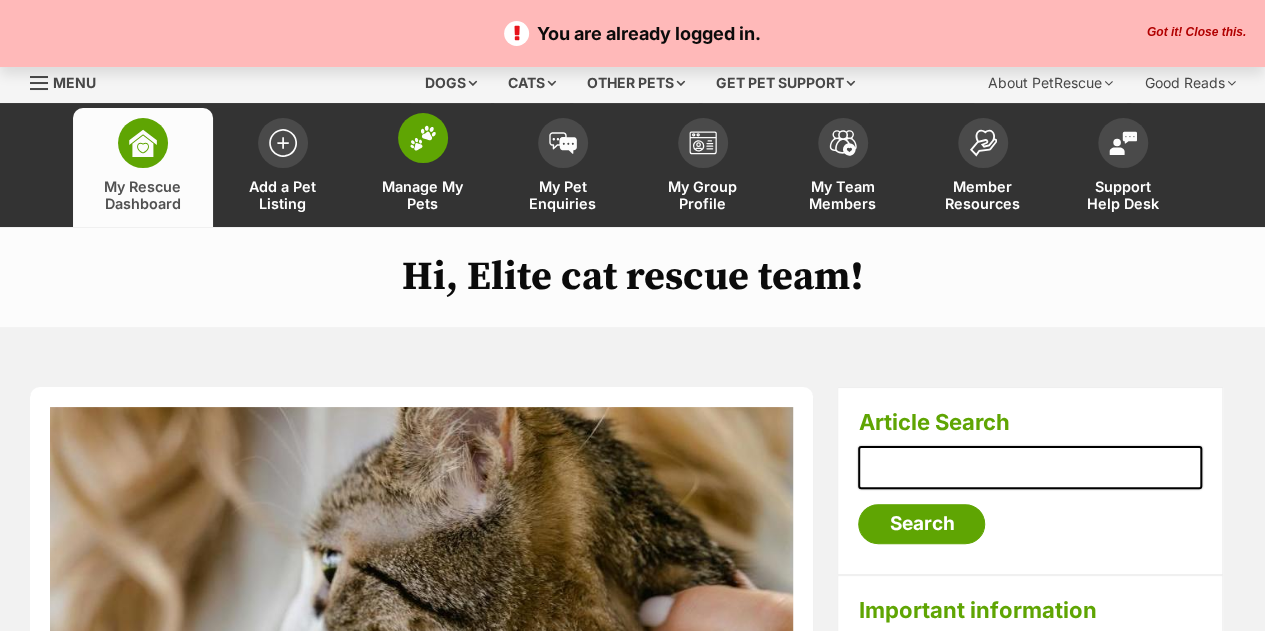 click at bounding box center (423, 138) 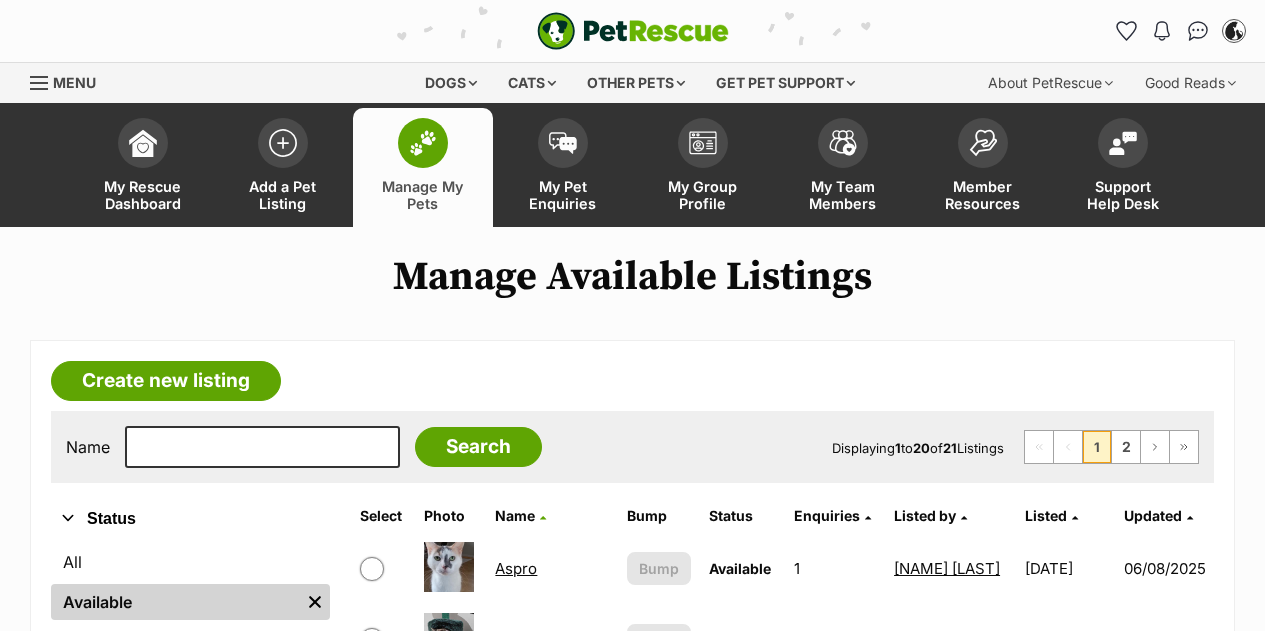 scroll, scrollTop: 0, scrollLeft: 0, axis: both 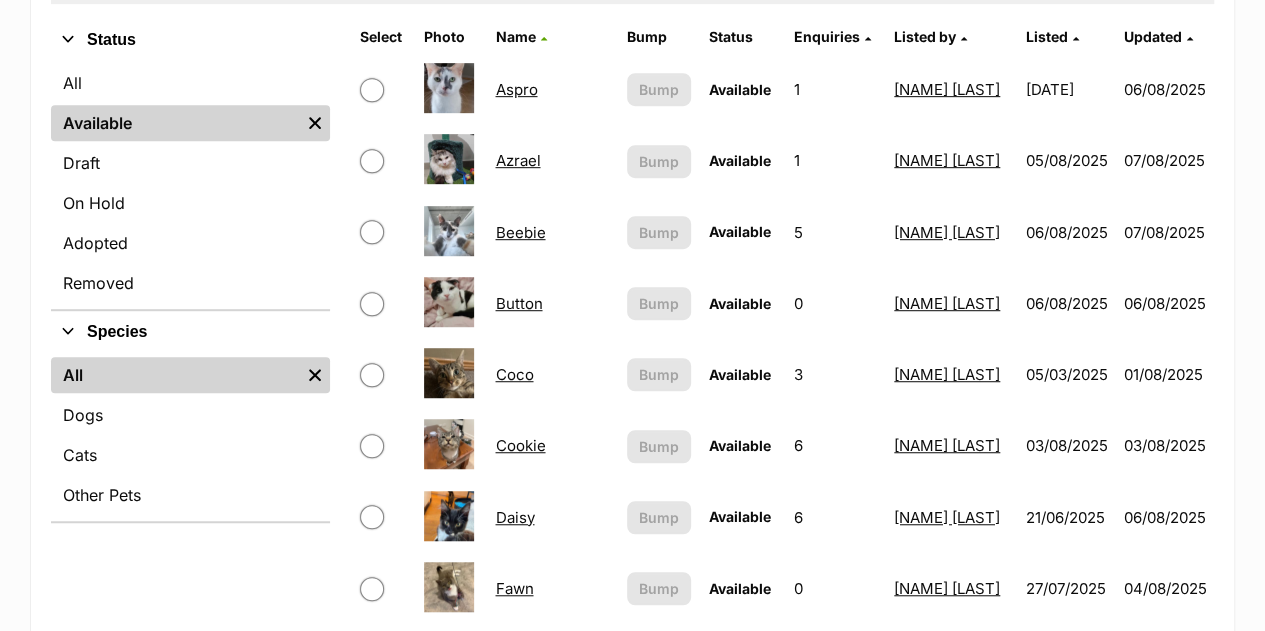 click on "Button" at bounding box center [518, 303] 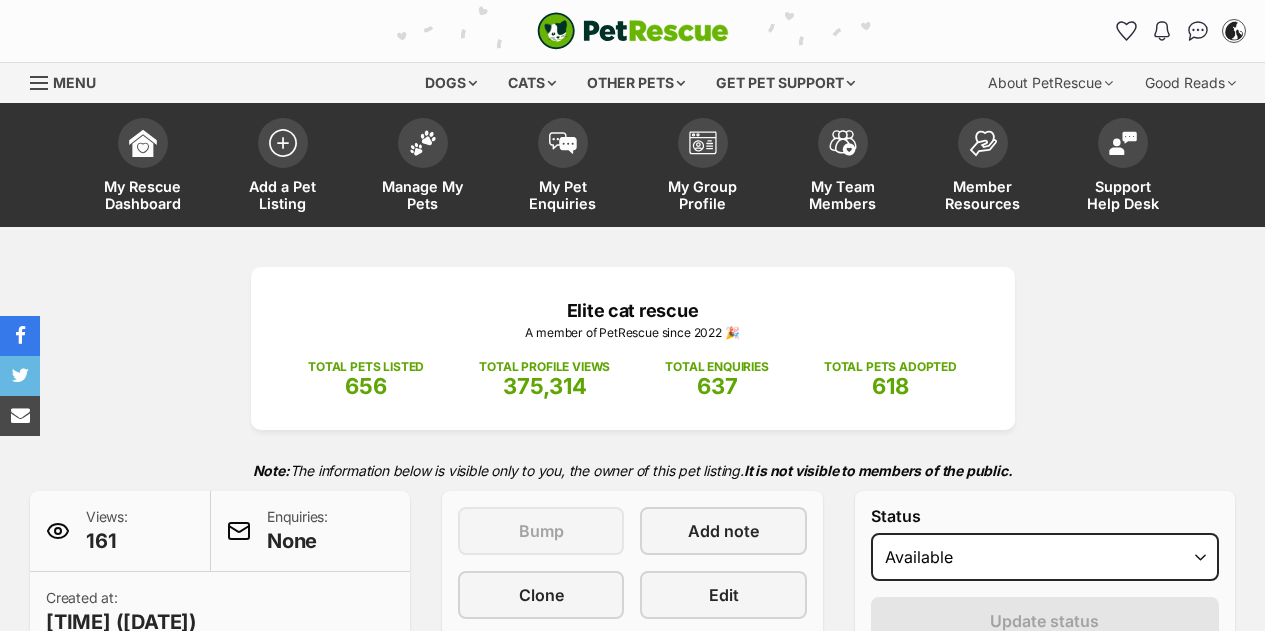 scroll, scrollTop: 0, scrollLeft: 0, axis: both 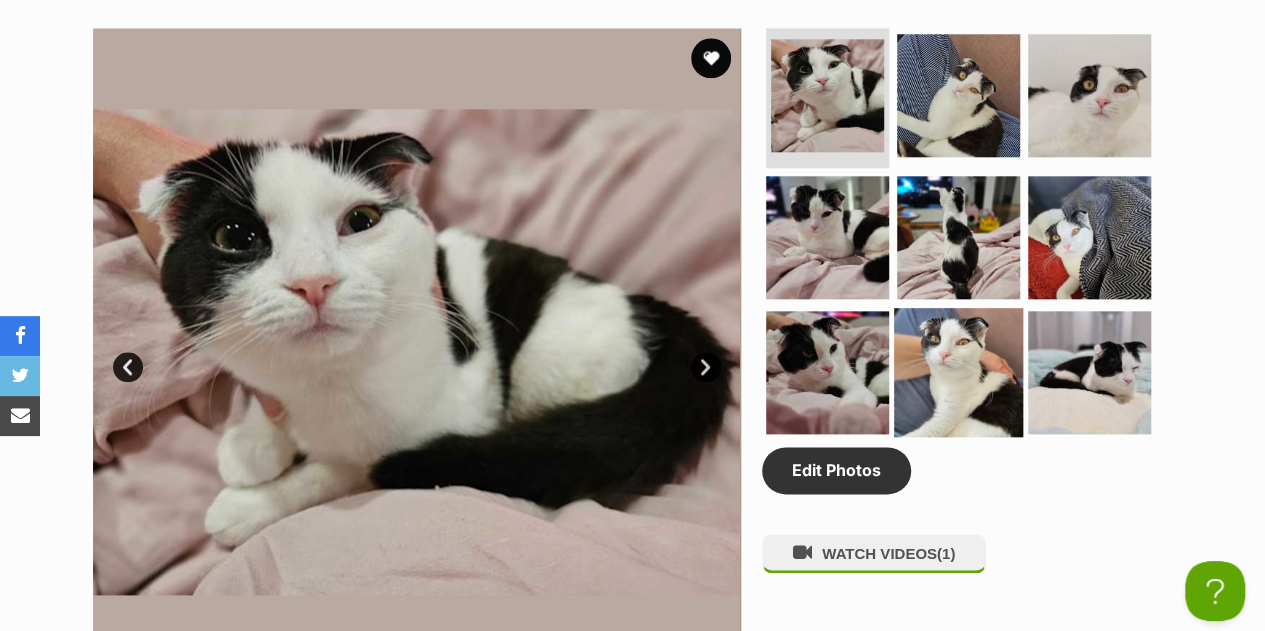 click at bounding box center (958, 372) 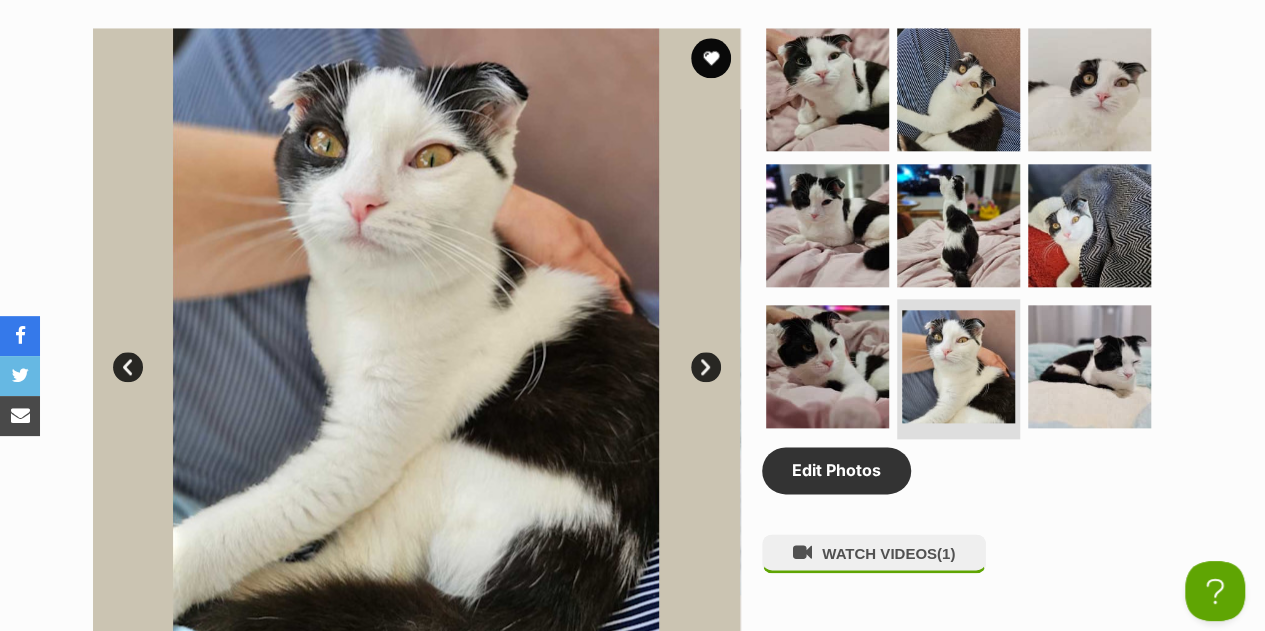 click at bounding box center (416, 352) 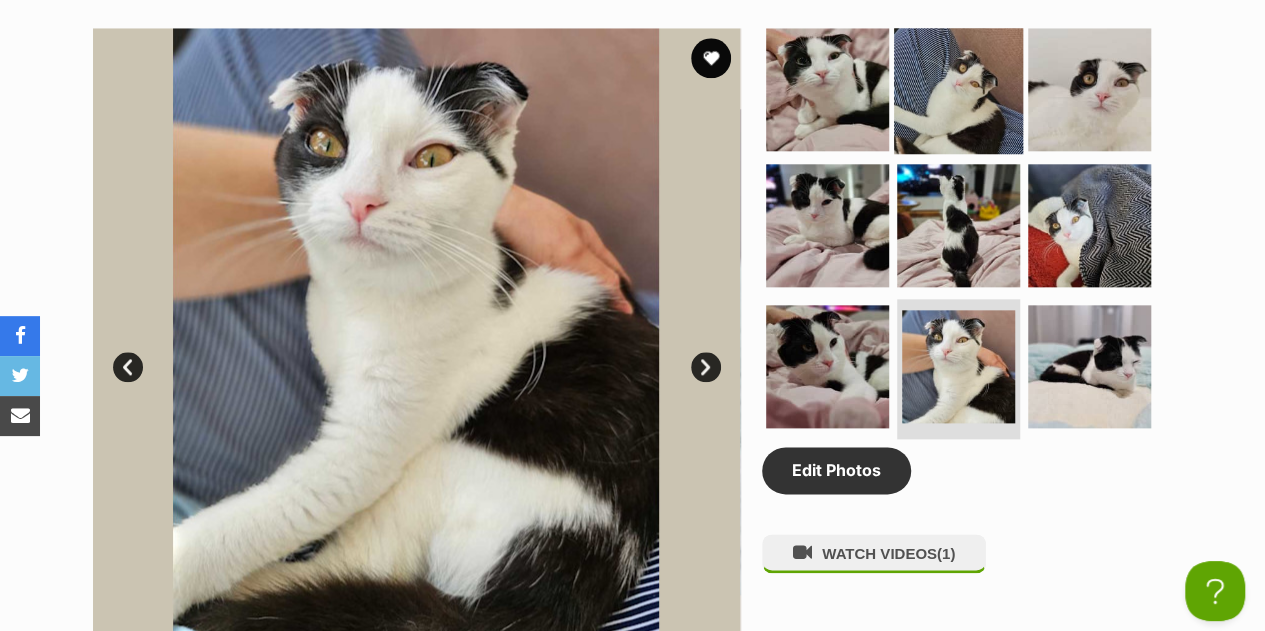 click at bounding box center (958, 89) 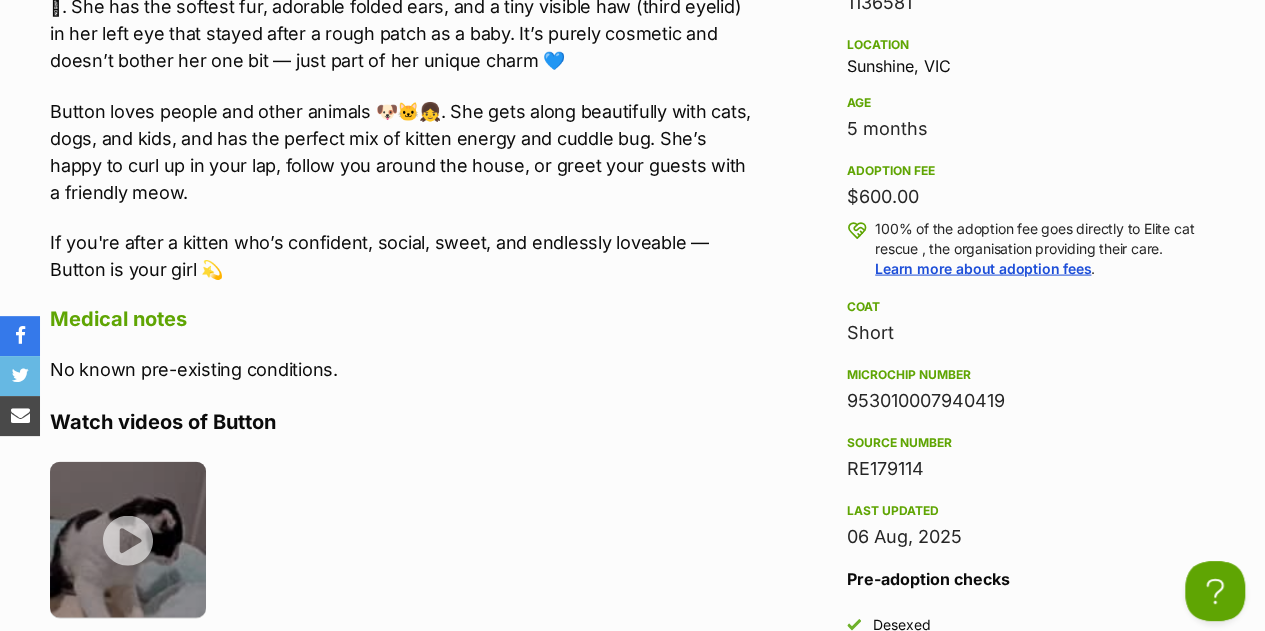 scroll, scrollTop: 1946, scrollLeft: 0, axis: vertical 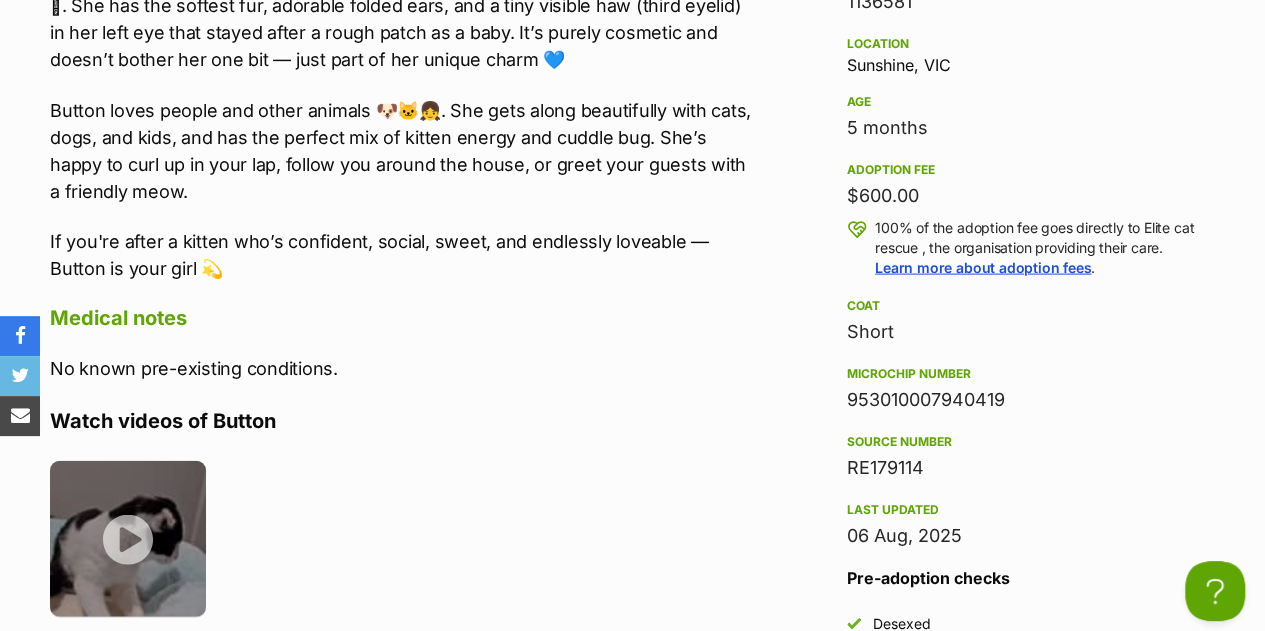 click on "953010007940419" at bounding box center [1025, 400] 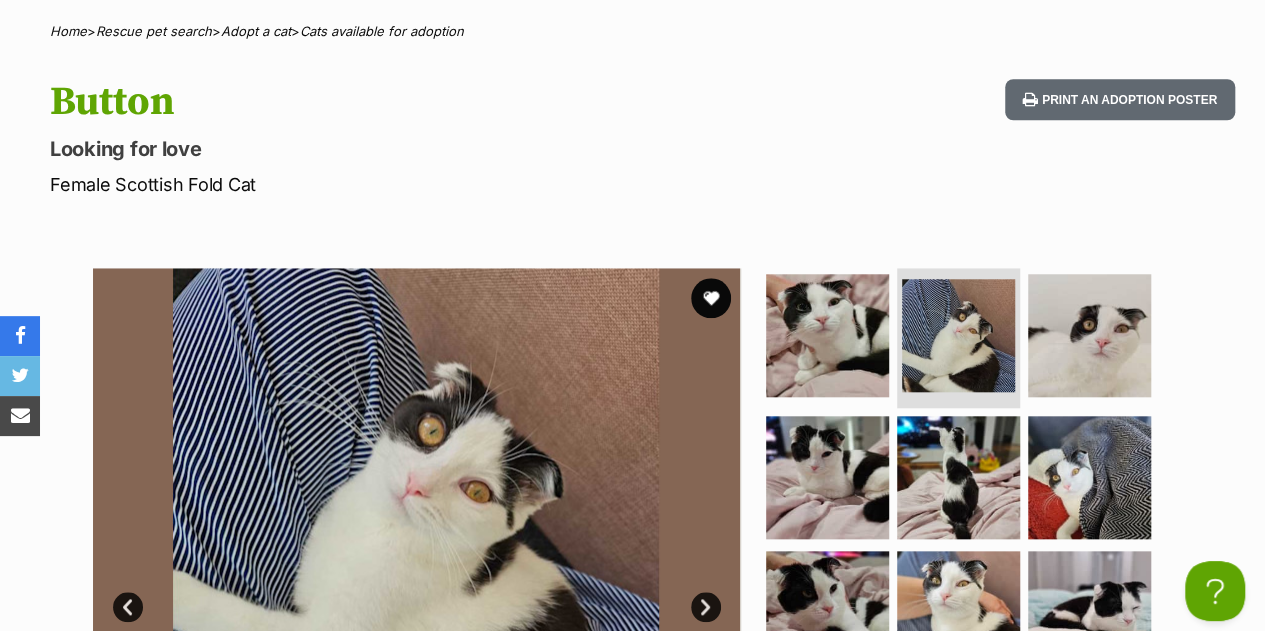 scroll, scrollTop: 782, scrollLeft: 0, axis: vertical 